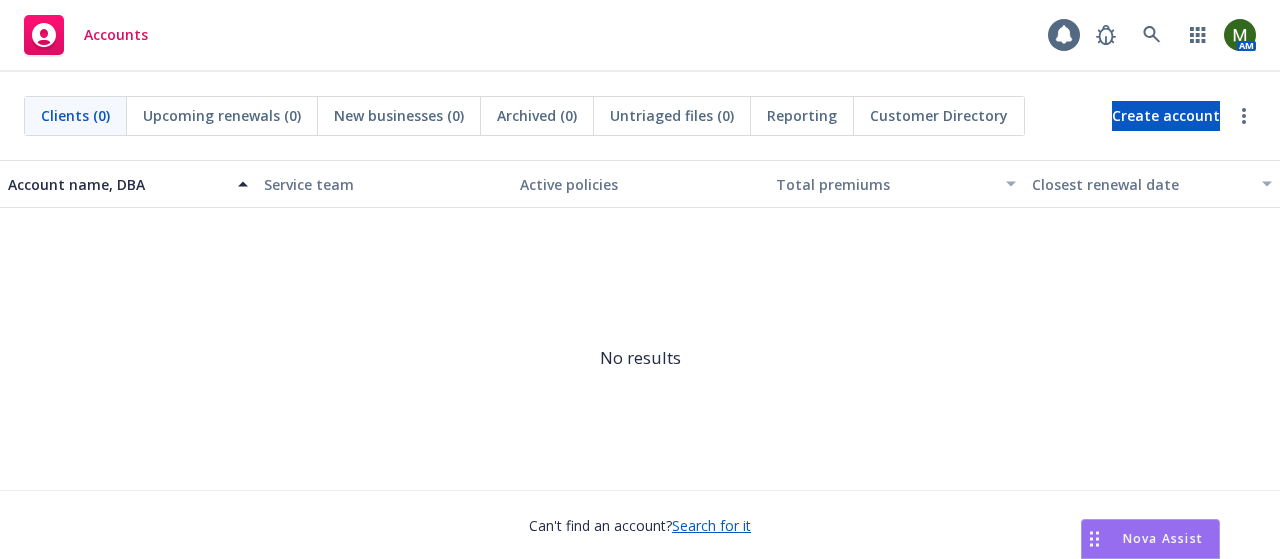 scroll, scrollTop: 0, scrollLeft: 0, axis: both 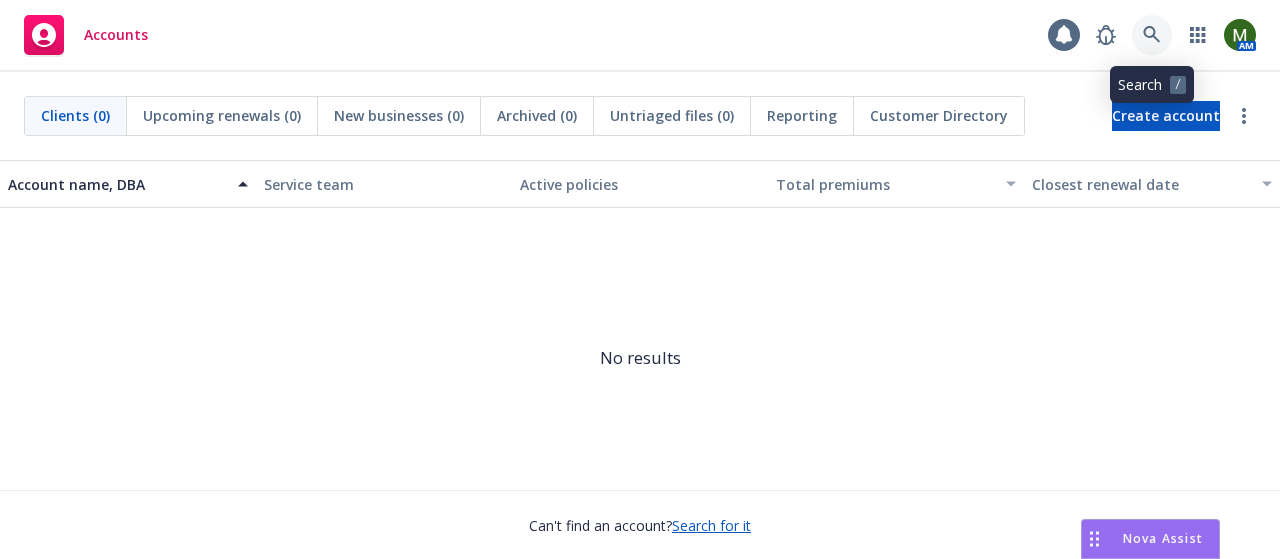 click at bounding box center (1152, 35) 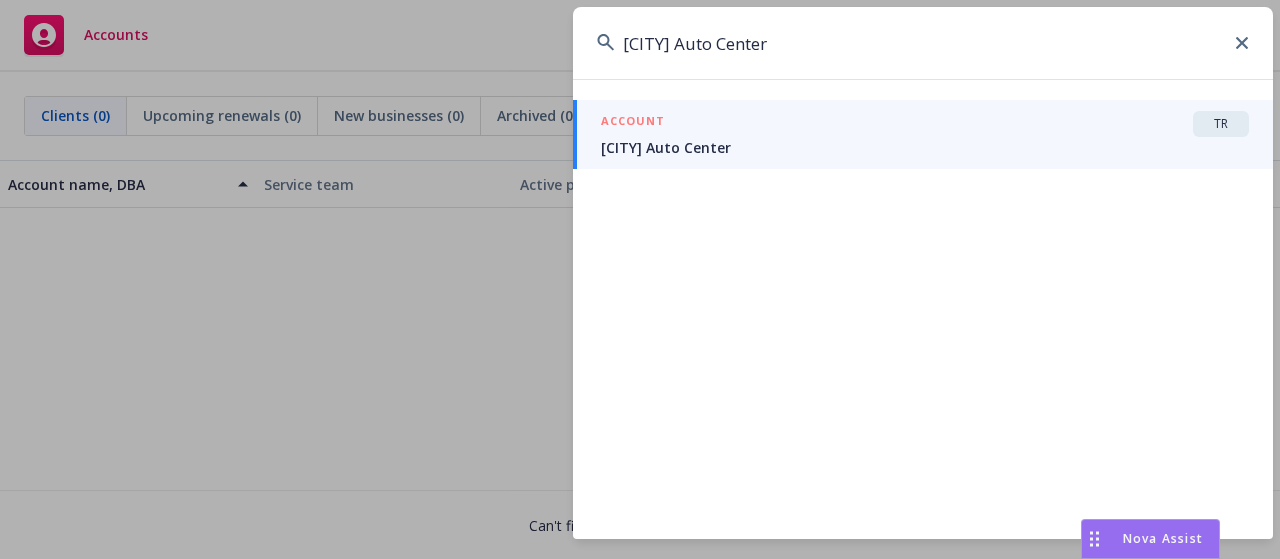 type on "[CITY] Auto Center" 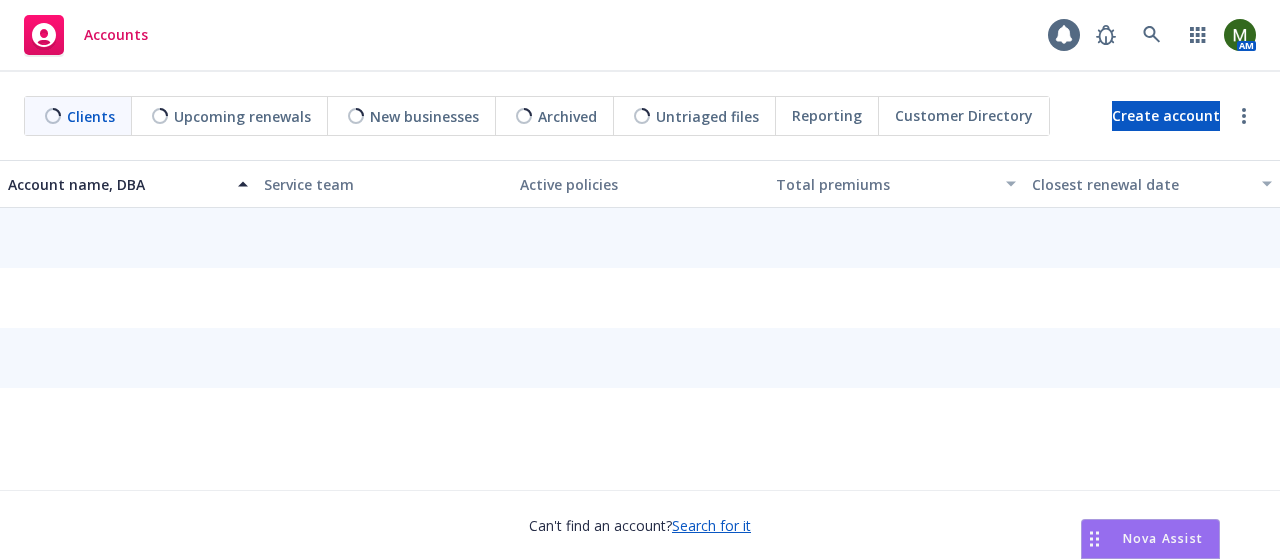 scroll, scrollTop: 0, scrollLeft: 0, axis: both 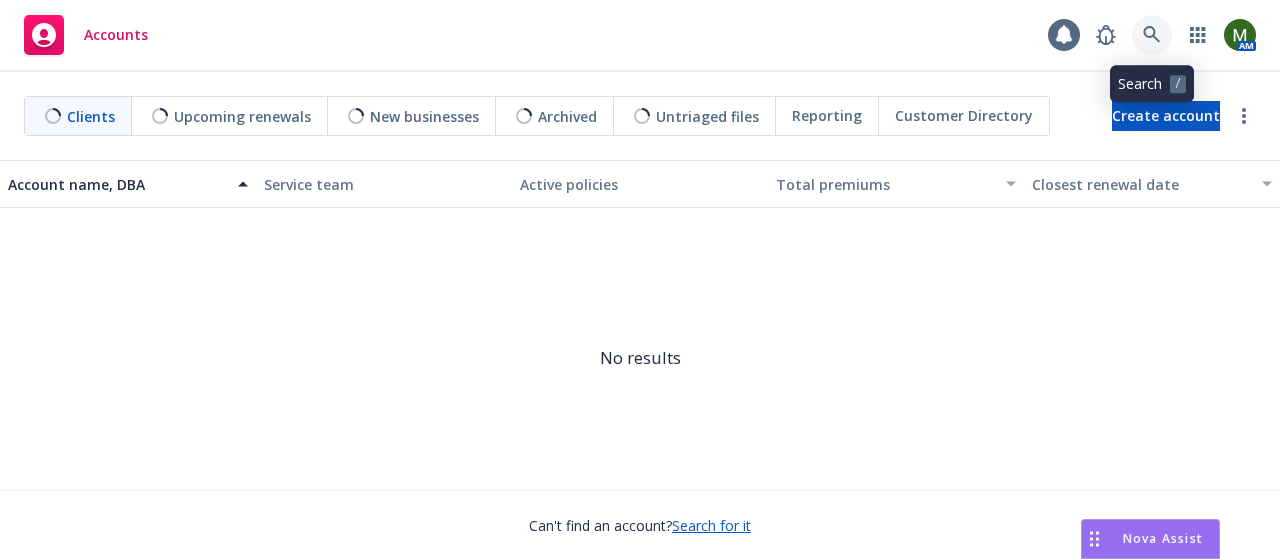 click 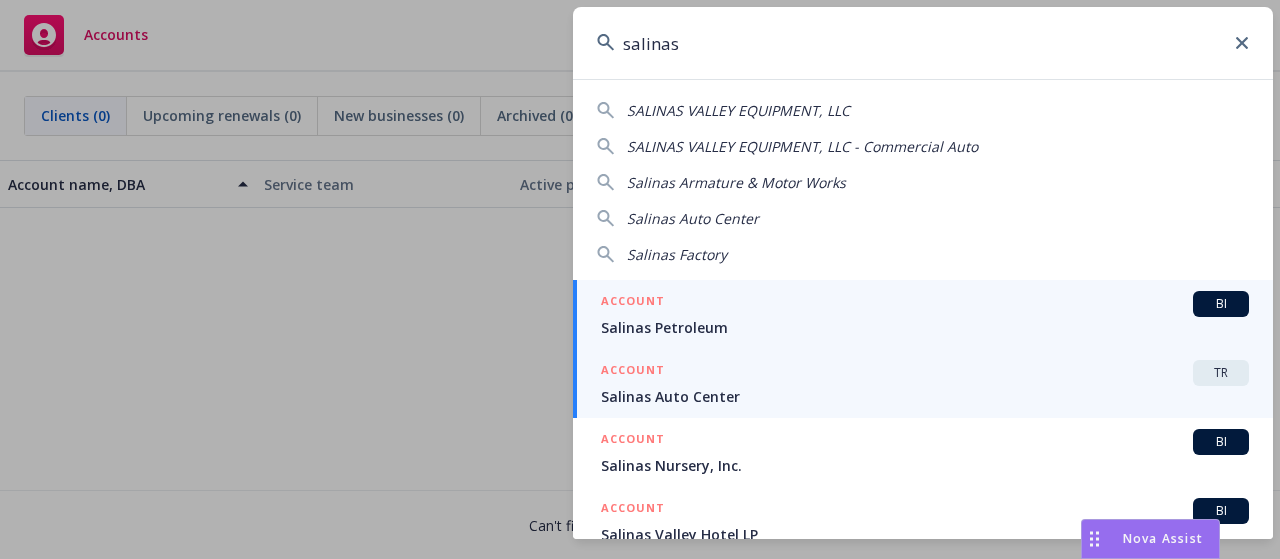 type on "salinas" 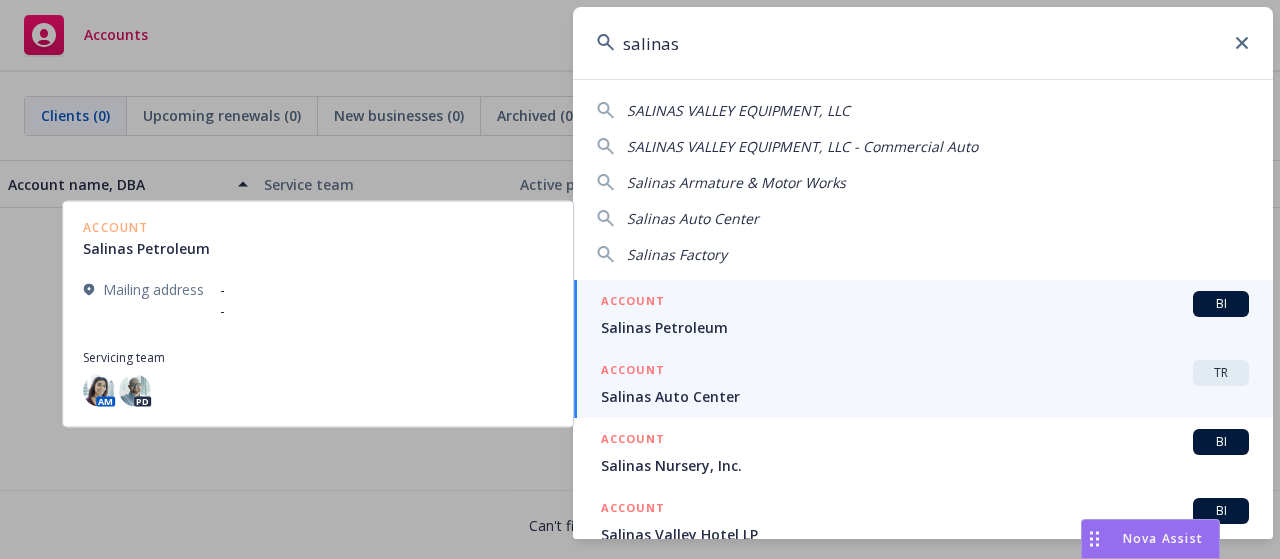 click on "ACCOUNT TR" at bounding box center (925, 373) 